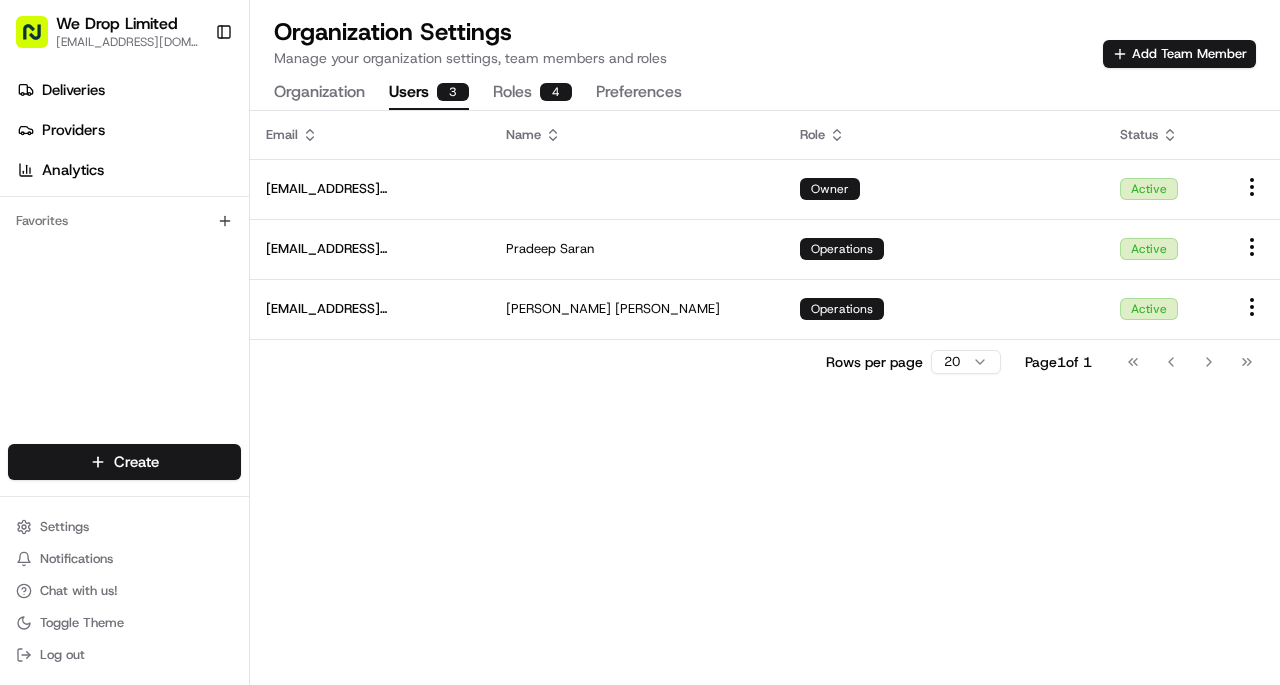 scroll, scrollTop: 0, scrollLeft: 0, axis: both 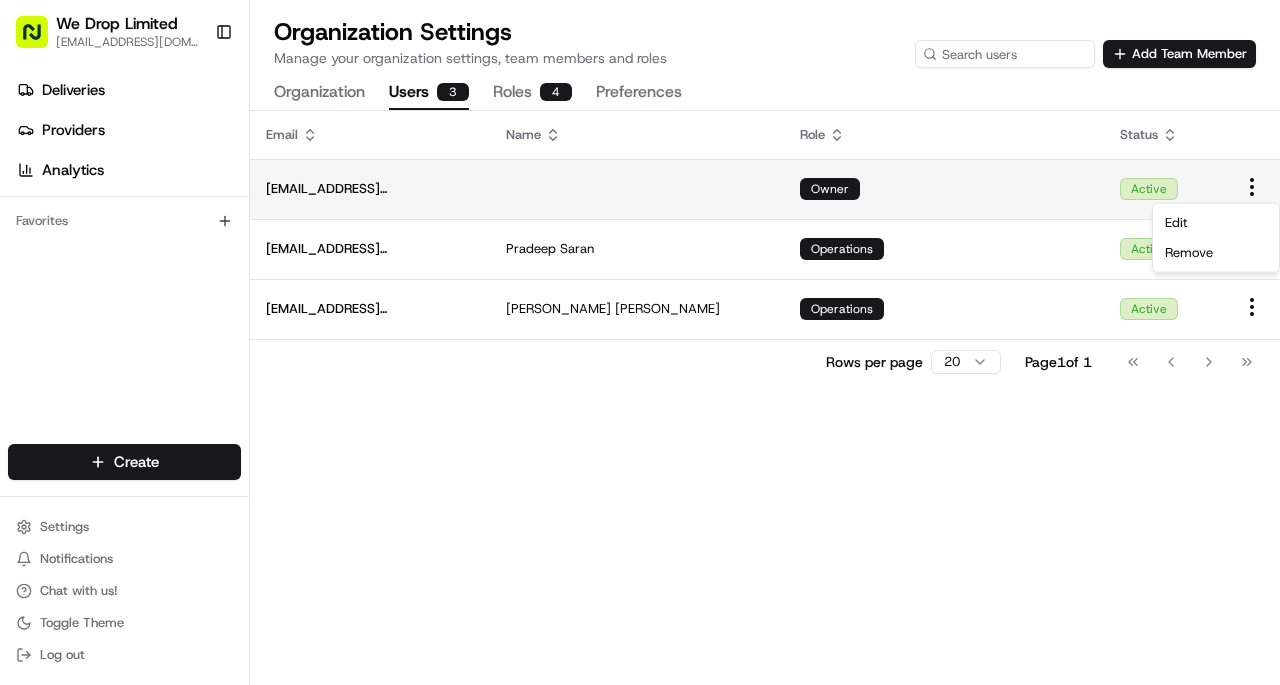 click on "We Drop Limited hello@we-drop.co.uk Toggle Sidebar Deliveries Providers Analytics Favorites Main Menu Members & Organization Organization Users Roles Preferences Customization Tracking Orchestration Automations Dispatch Strategy Locations Pickup Locations Dropoff Locations Billing Billing Refund Requests Integrations Notification Triggers Webhooks API Keys Request Logs Create Settings Notifications Chat with us! Toggle Theme Log out Organization Settings Manage your organization settings, team members and roles Add Team Member Organization Users 3 Roles 4 Preferences Email Name Role Status hello@we-drop.co.uk Owner Active devsaranweb@gmail.com Pradeep  Saran Operations Active milarahmed86@gmail.com Milar Ahmed Operations Active Rows per page 20 Page  1  of   1 Go to first page Go to previous page Go to next page Go to last page
Edit Remove" at bounding box center [640, 342] 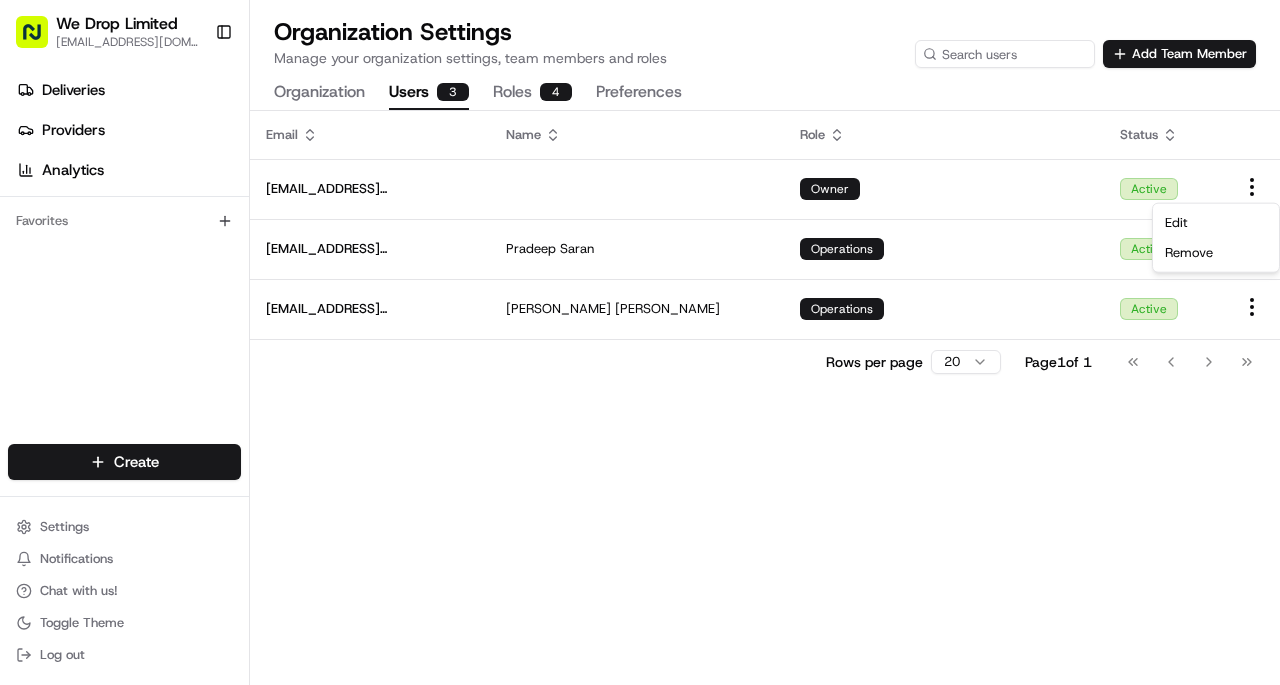 click on "We Drop Limited hello@we-drop.co.uk Toggle Sidebar Deliveries Providers Analytics Favorites Main Menu Members & Organization Organization Users Roles Preferences Customization Tracking Orchestration Automations Dispatch Strategy Locations Pickup Locations Dropoff Locations Billing Billing Refund Requests Integrations Notification Triggers Webhooks API Keys Request Logs Create Settings Notifications Chat with us! Toggle Theme Log out Organization Settings Manage your organization settings, team members and roles Add Team Member Organization Users 3 Roles 4 Preferences Email Name Role Status hello@we-drop.co.uk Owner Active devsaranweb@gmail.com Pradeep  Saran Operations Active milarahmed86@gmail.com Milar Ahmed Operations Active Rows per page 20 Page  1  of   1 Go to first page Go to previous page Go to next page Go to last page
Edit Remove" at bounding box center [640, 342] 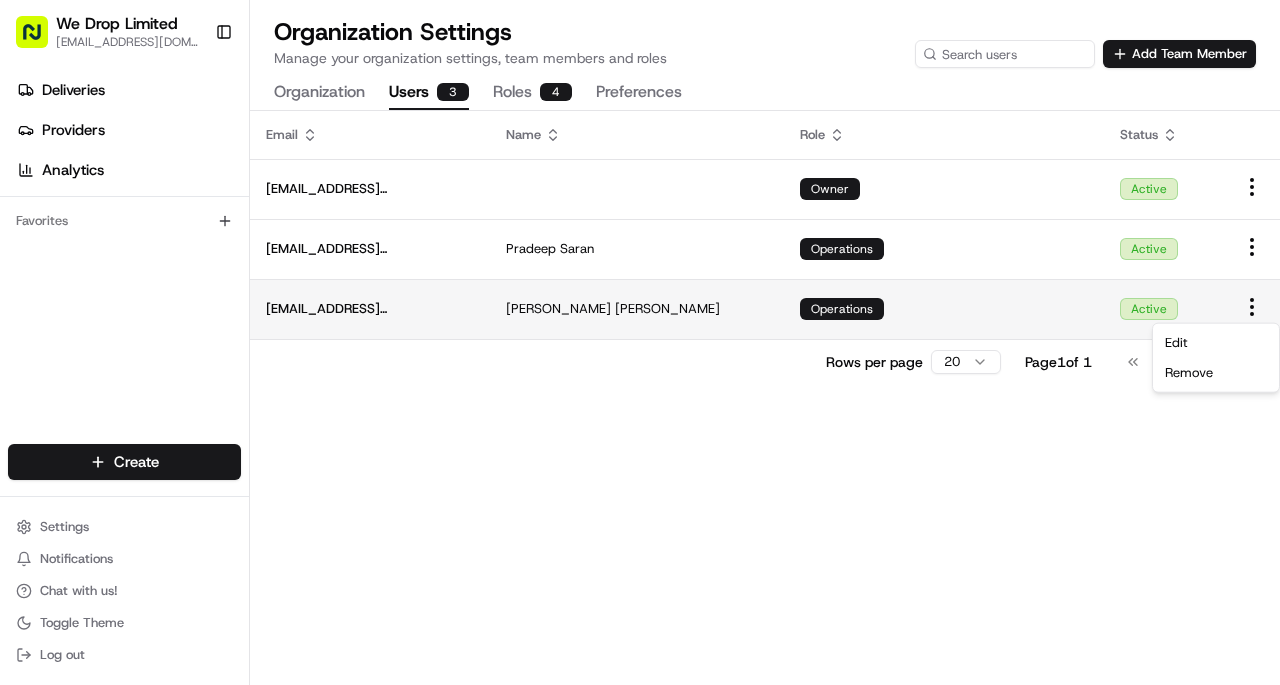 click on "We Drop Limited hello@we-drop.co.uk Toggle Sidebar Deliveries Providers Analytics Favorites Main Menu Members & Organization Organization Users Roles Preferences Customization Tracking Orchestration Automations Dispatch Strategy Locations Pickup Locations Dropoff Locations Billing Billing Refund Requests Integrations Notification Triggers Webhooks API Keys Request Logs Create Settings Notifications Chat with us! Toggle Theme Log out Organization Settings Manage your organization settings, team members and roles Add Team Member Organization Users 3 Roles 4 Preferences Email Name Role Status hello@we-drop.co.uk Owner Active devsaranweb@gmail.com Pradeep  Saran Operations Active milarahmed86@gmail.com Milar Ahmed Operations Active Rows per page 20 Page  1  of   1 Go to first page Go to previous page Go to next page Go to last page
Edit Remove" at bounding box center (640, 342) 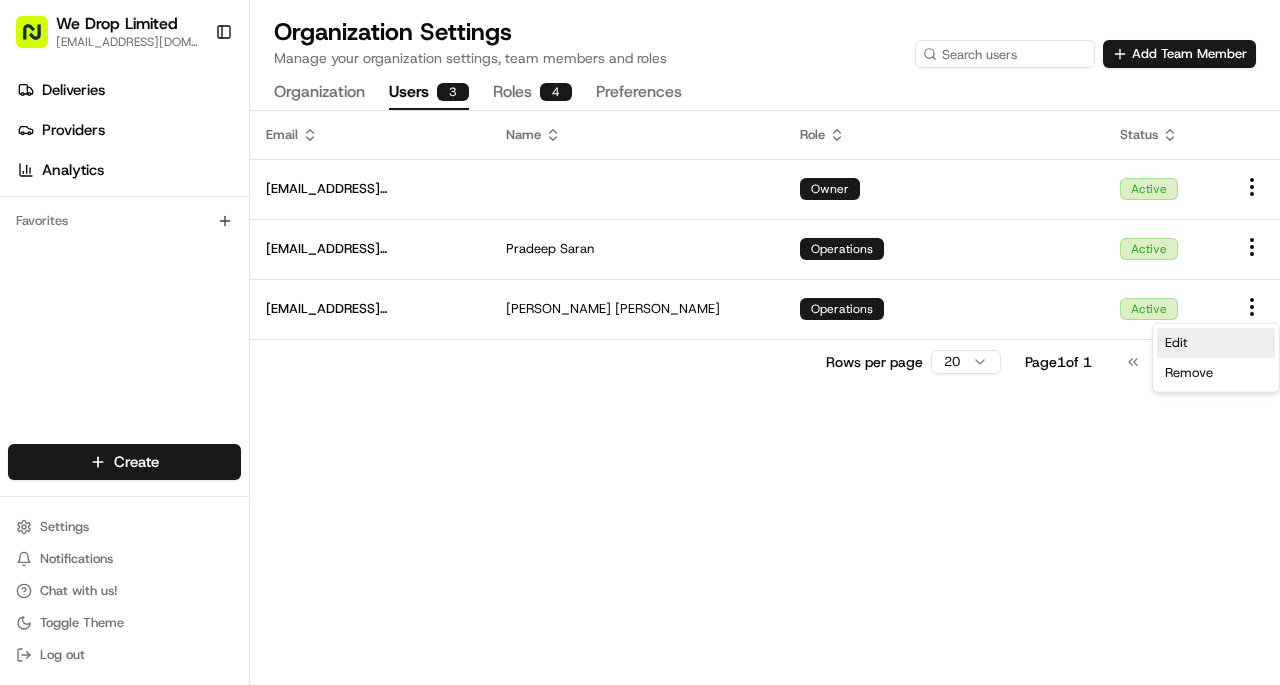 click on "Edit" at bounding box center [1216, 343] 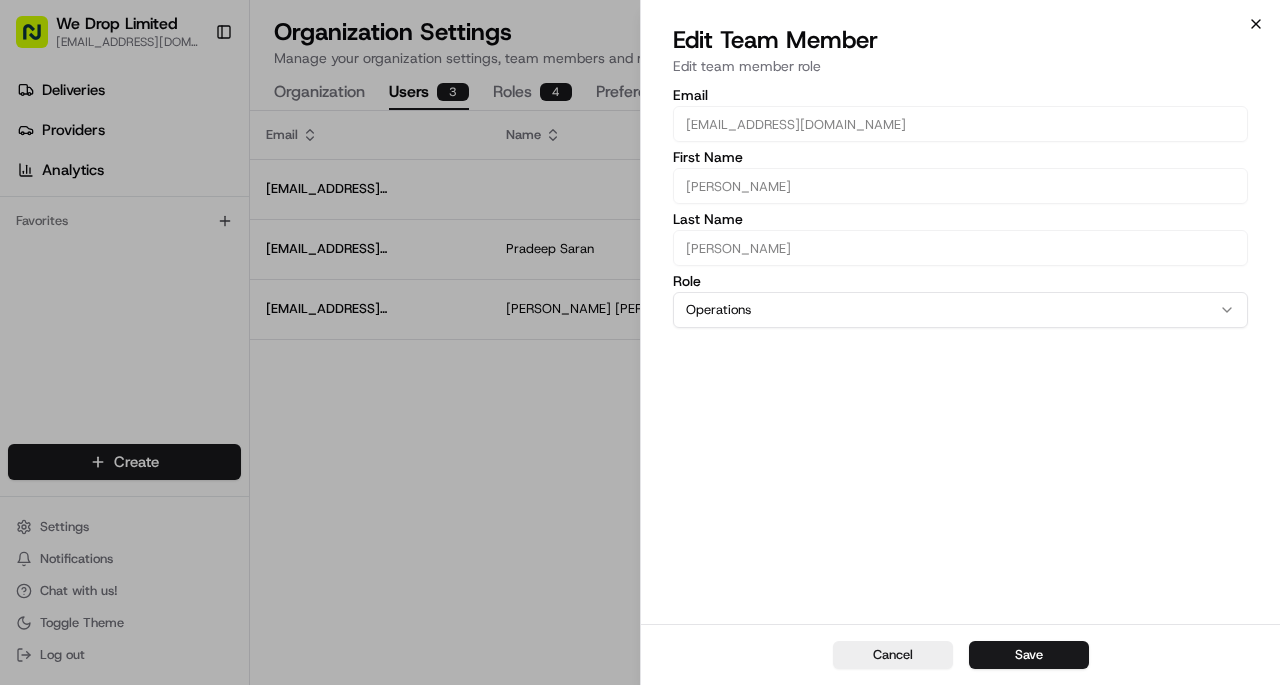 click 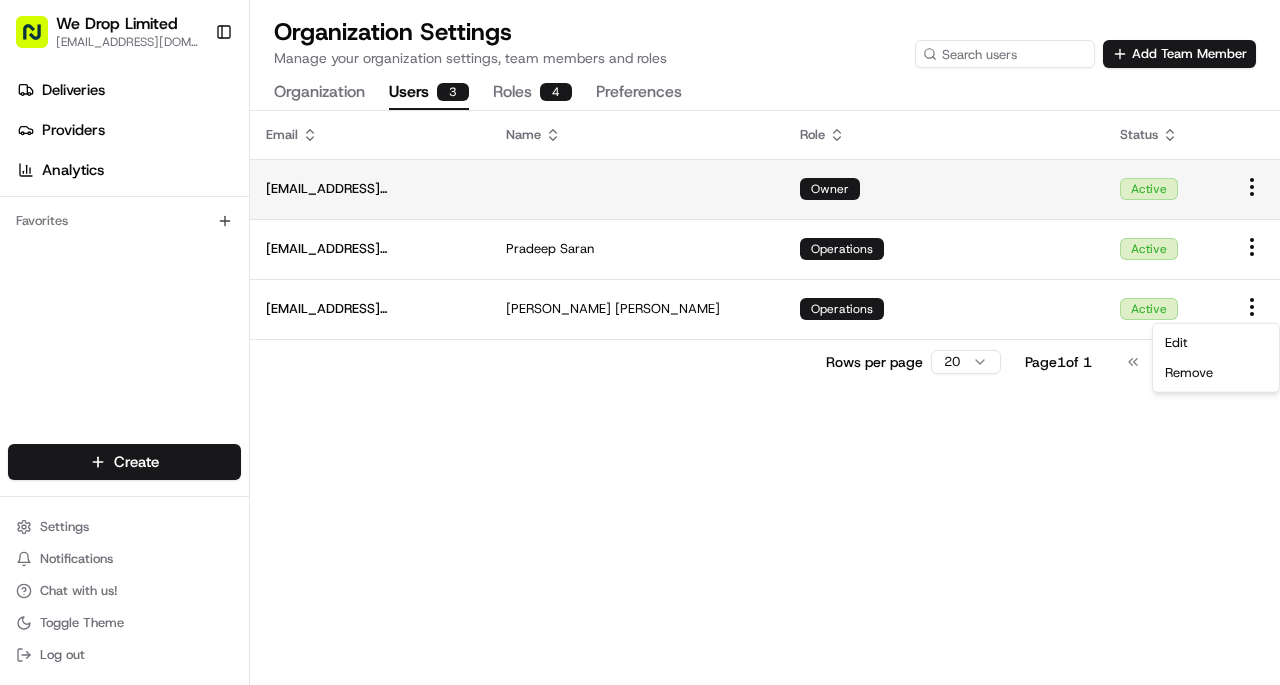 click 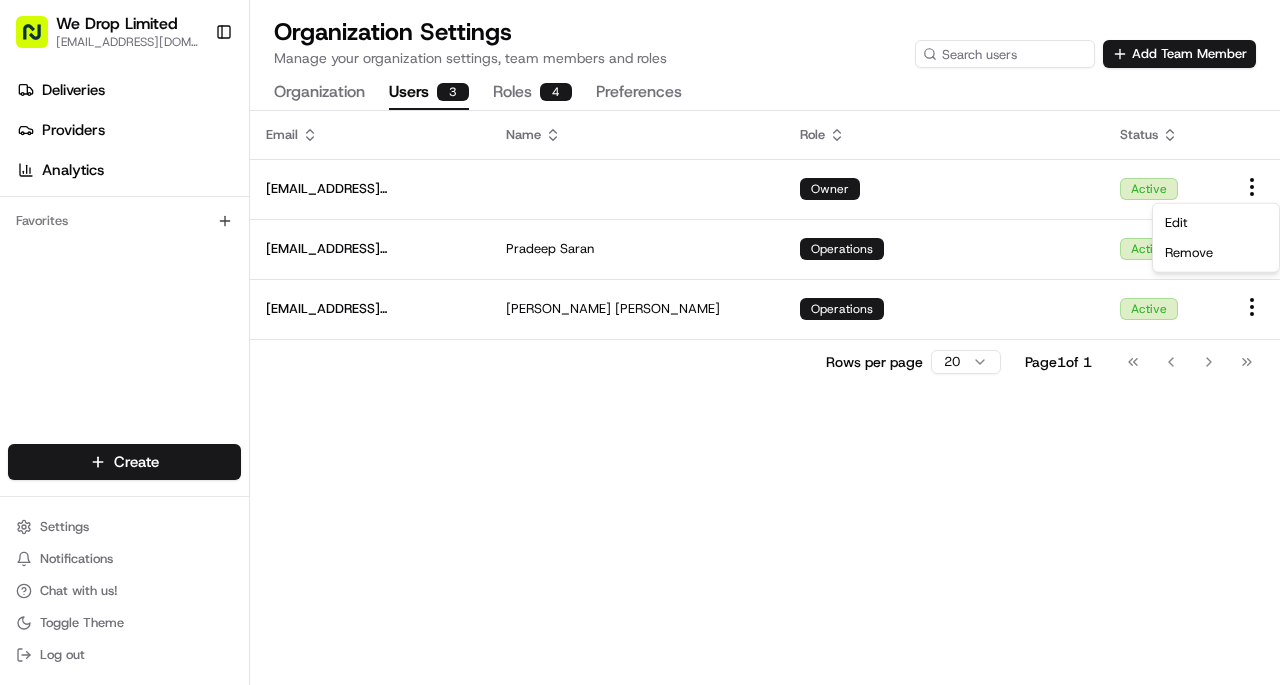 click on "Preferences" at bounding box center [639, 93] 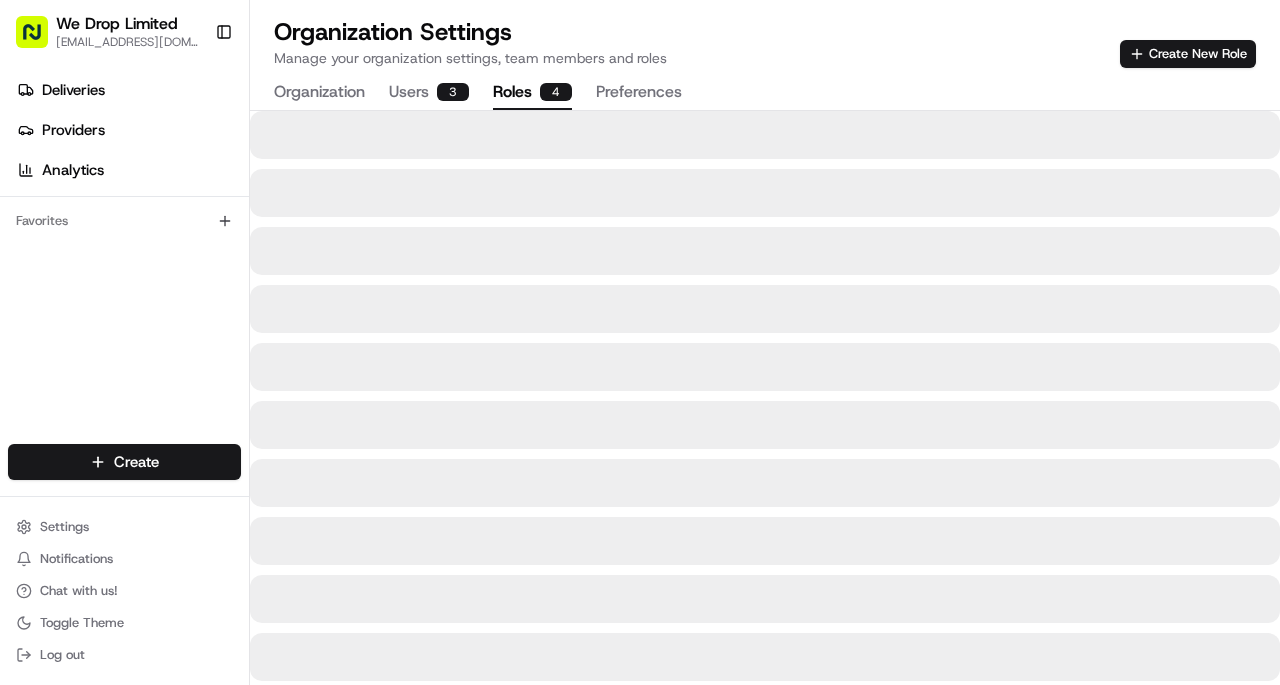 click on "4" at bounding box center [556, 92] 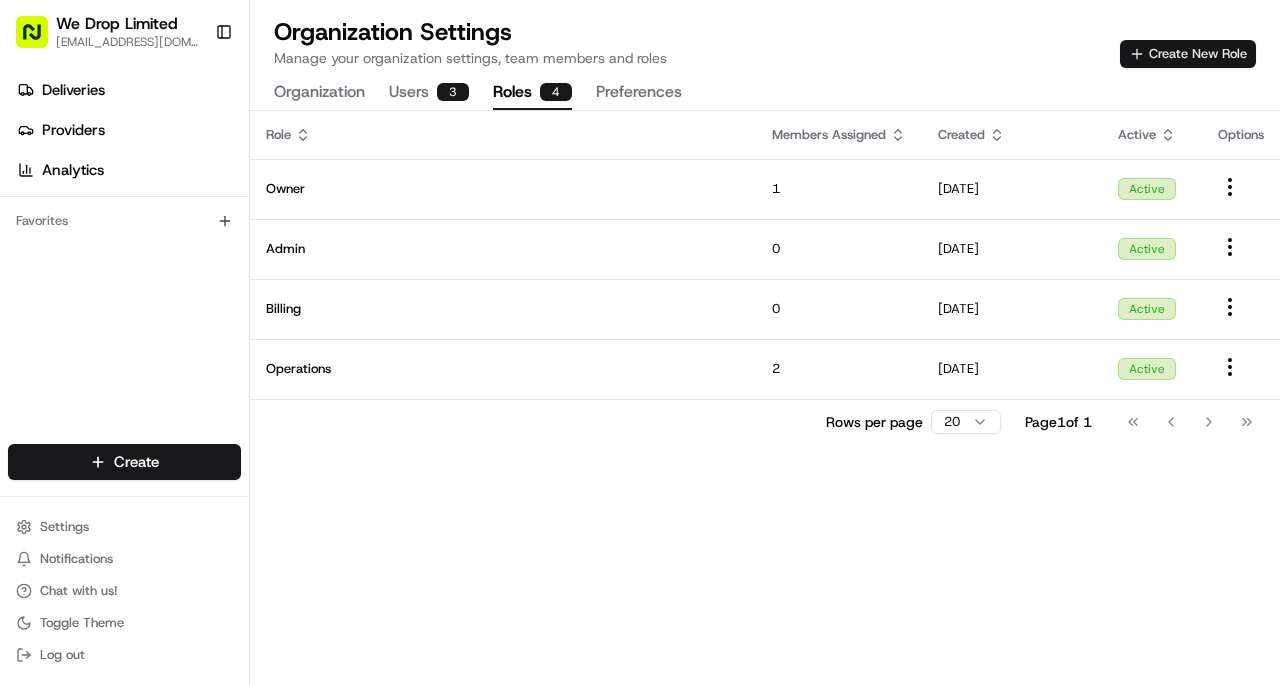 click on "Create New Role" at bounding box center [1188, 54] 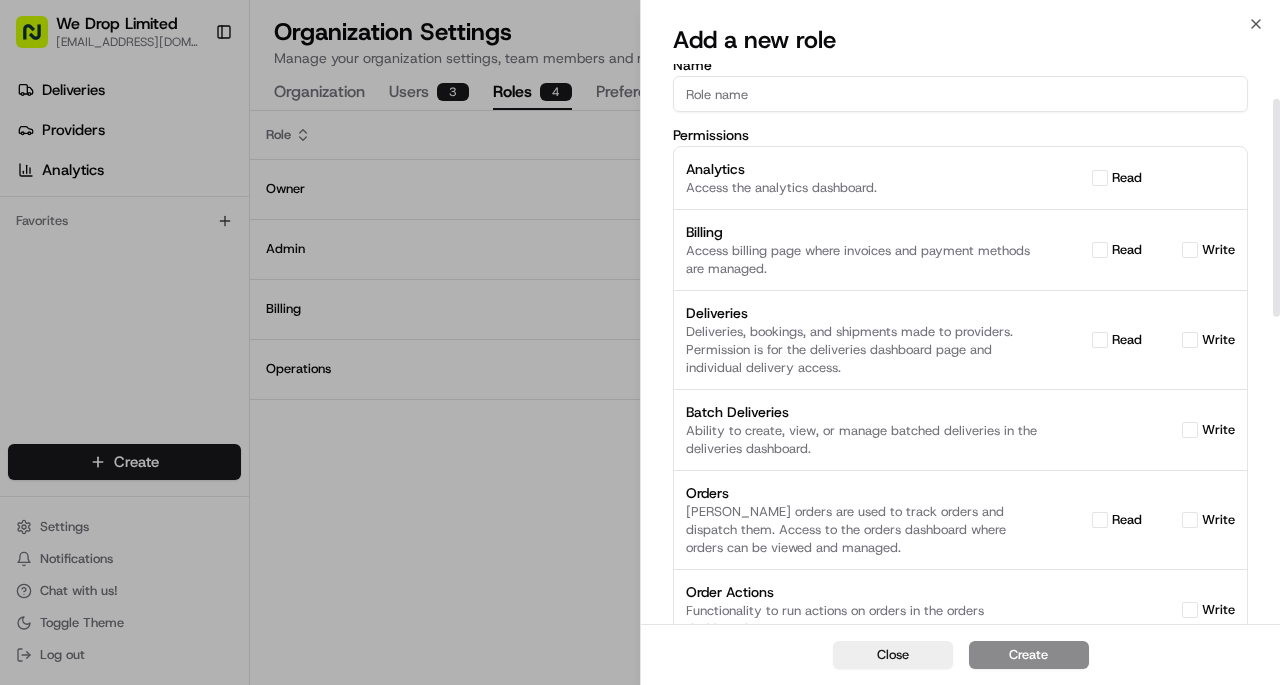 scroll, scrollTop: 0, scrollLeft: 0, axis: both 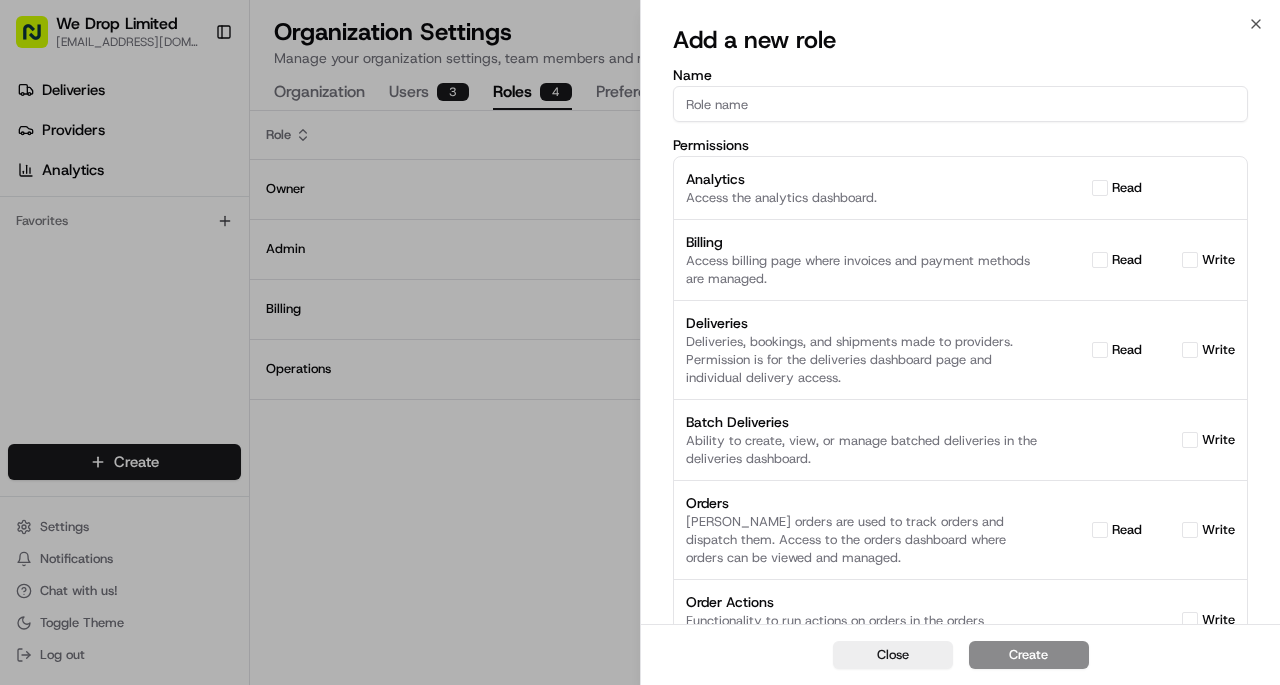 click on "Name" at bounding box center [960, 104] 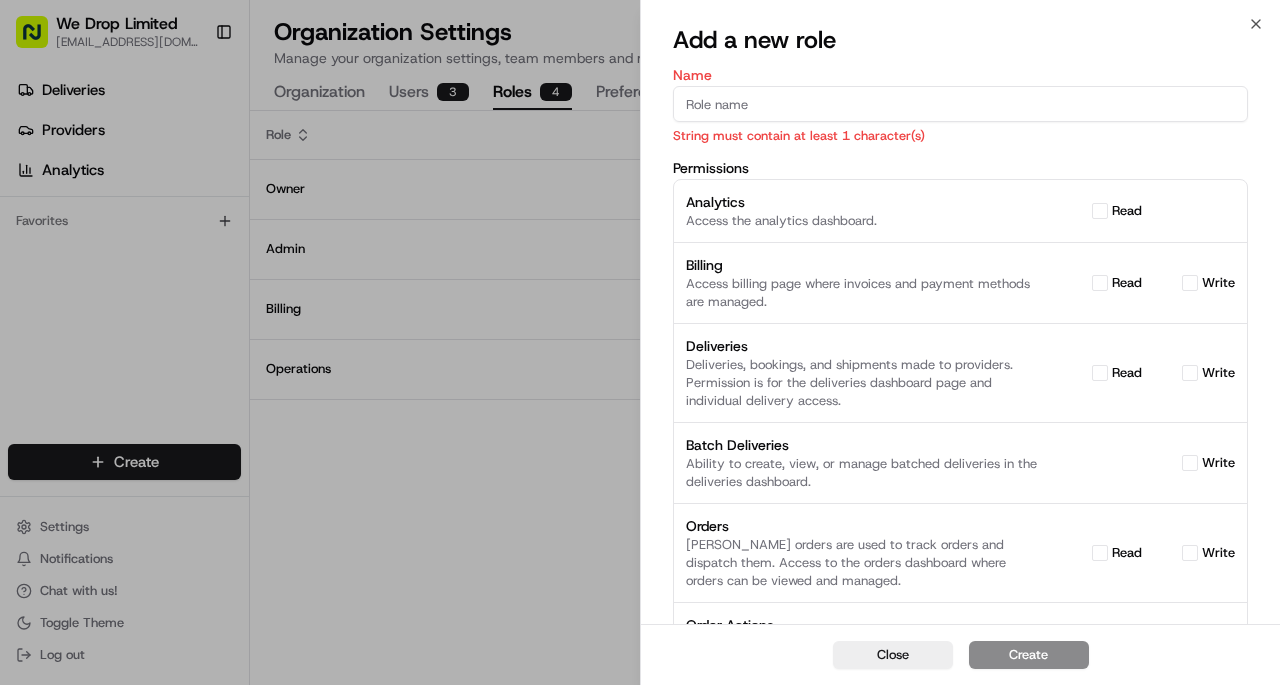 click on "Name String must contain at least 1 character(s) Permissions Analytics Access the analytics dashboard. read Billing Access billing page where invoices and payment methods are managed. read write Deliveries Deliveries, bookings, and shipments made to providers. Permission is for the deliveries dashboard page and individual delivery access. read write Batch Deliveries Ability to create, view, or manage batched deliveries in the deliveries dashboard. write Orders Nash orders are used to track orders and dispatch them. Access to the orders dashboard where orders can be viewed and managed. read write Order Actions Functionality to run actions on orders in the orders dashboard. write Delivery History View deliveries history read Delivery Tracking View delivery details page read Dispatch Strategies Dispatch strategies determine how an order is dispatched when it's created in Nash. Ability to create, view, or manage dispatch strategies. read write Dispatch Automations read write Optimization Strategies read write" at bounding box center (960, 808) 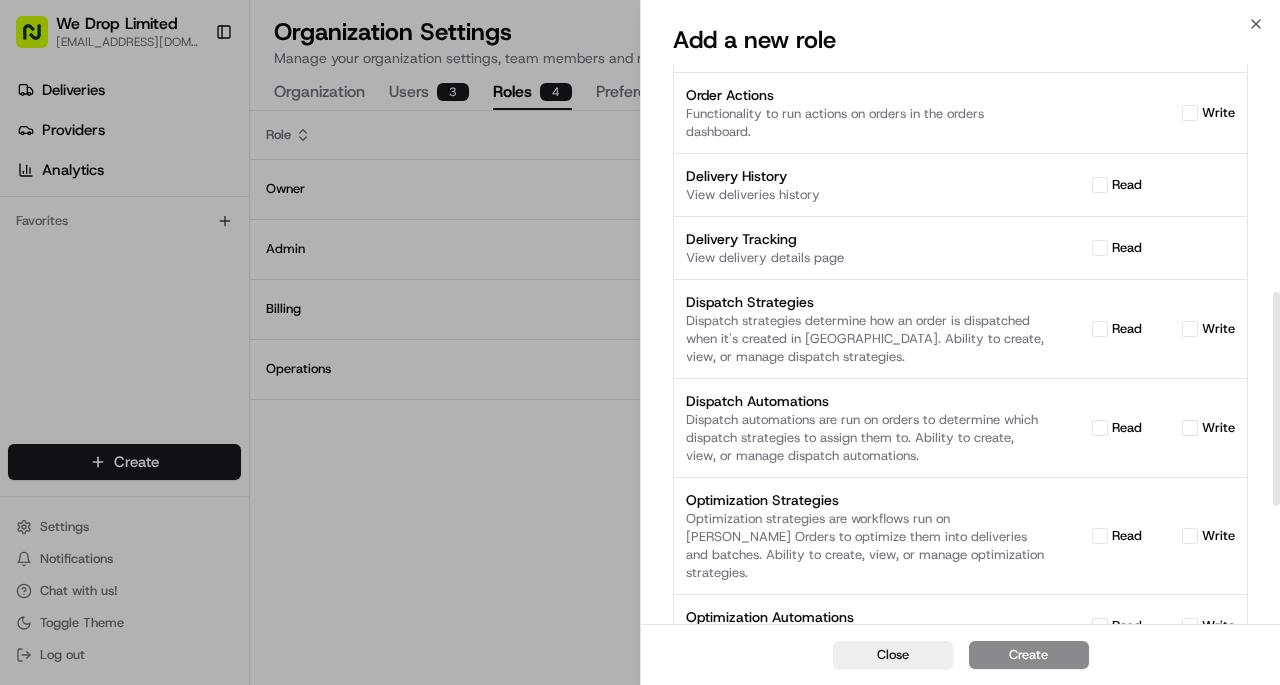 scroll, scrollTop: 600, scrollLeft: 0, axis: vertical 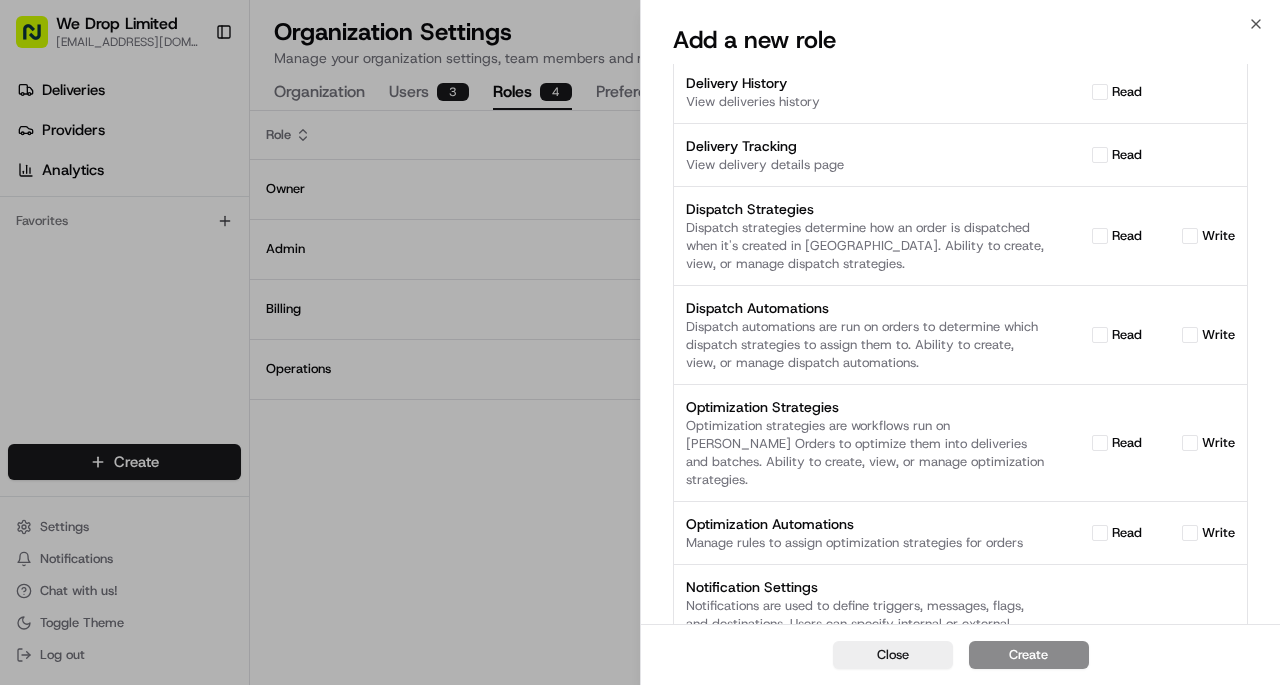 click at bounding box center (640, 342) 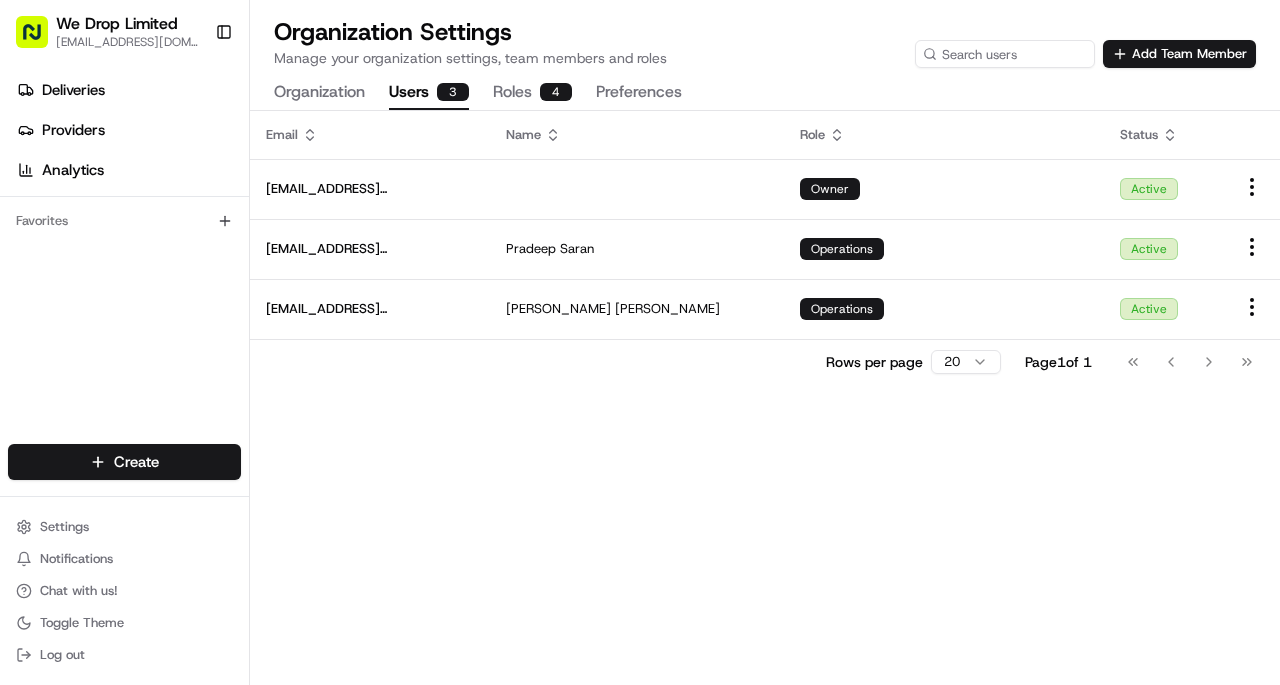 click on "Users 3" at bounding box center [429, 93] 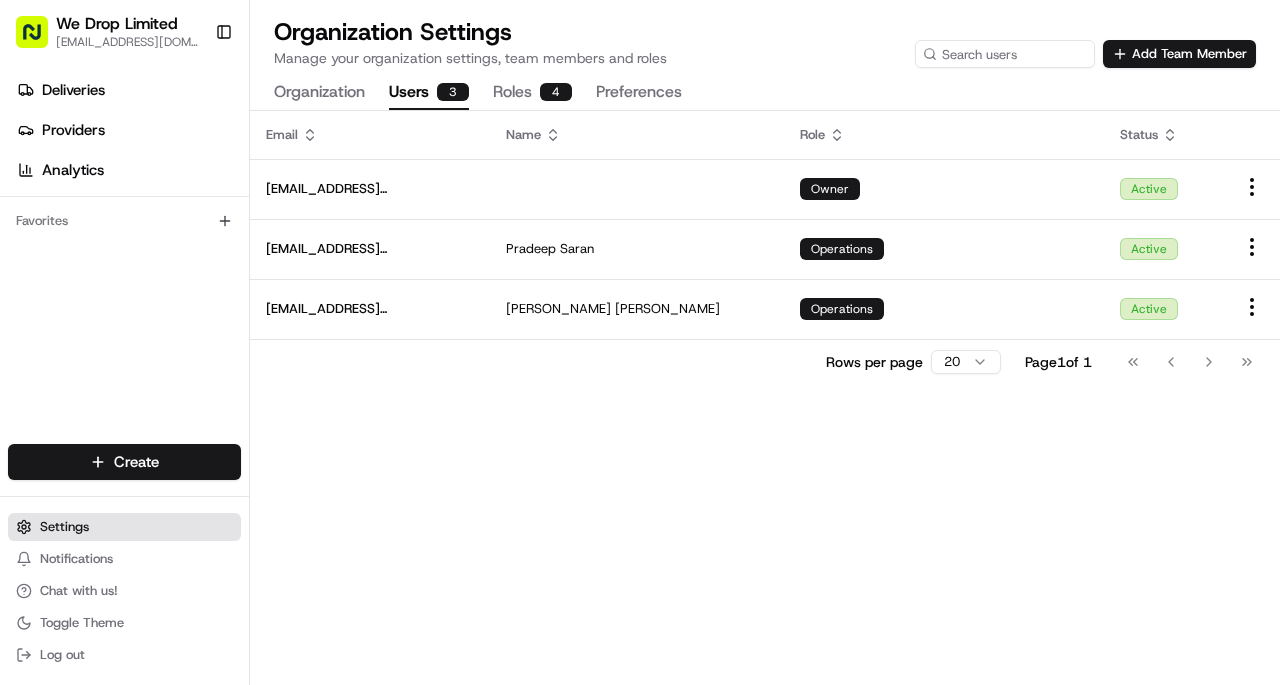 click on "Settings" at bounding box center [124, 527] 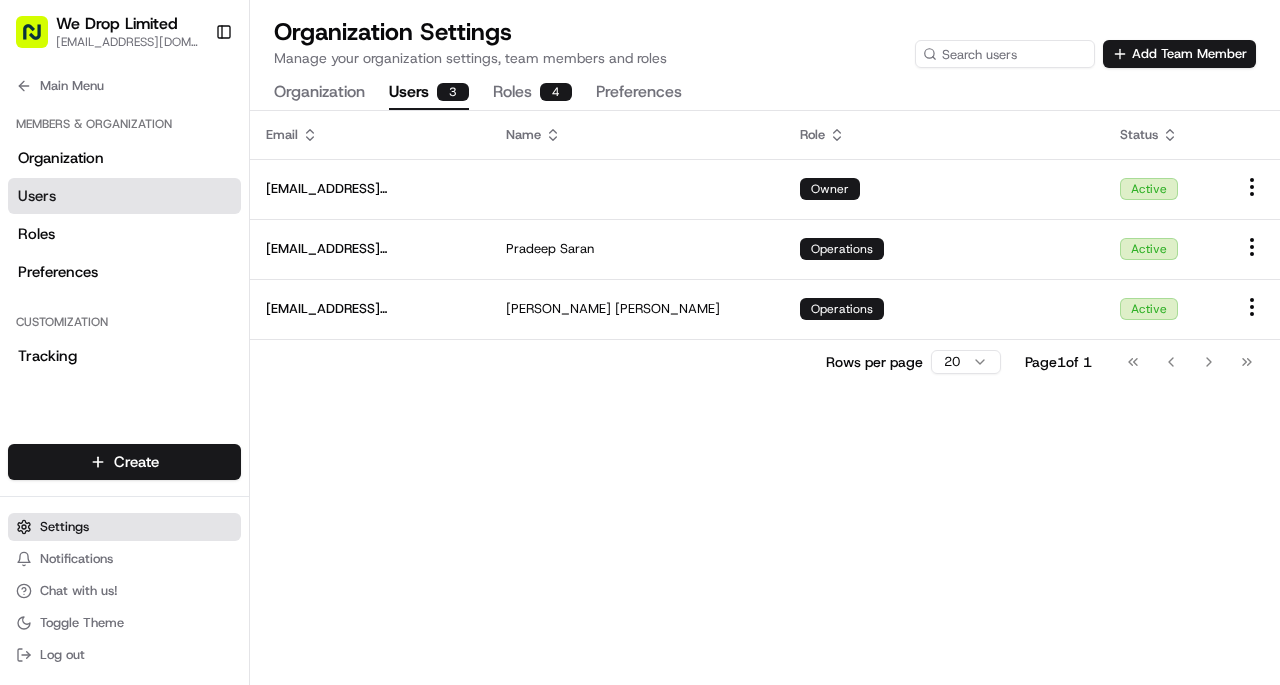 click on "Settings" at bounding box center [124, 527] 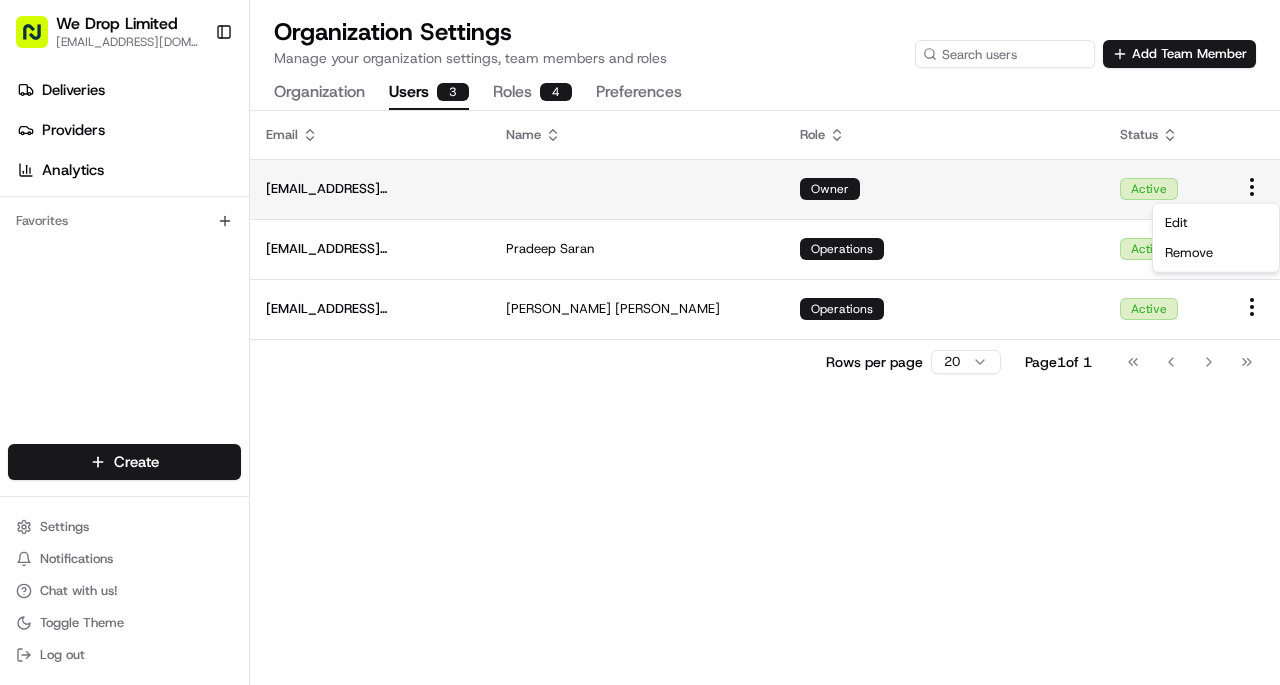 click on "We Drop Limited hello@we-drop.co.uk Toggle Sidebar Deliveries Providers Analytics Favorites Main Menu Members & Organization Organization Users Roles Preferences Customization Tracking Orchestration Automations Dispatch Strategy Locations Pickup Locations Dropoff Locations Billing Billing Refund Requests Integrations Notification Triggers Webhooks API Keys Request Logs Create Settings Notifications Chat with us! Toggle Theme Log out Organization Settings Manage your organization settings, team members and roles Add Team Member Organization Users 3 Roles 4 Preferences Email Name Role Status hello@we-drop.co.uk Owner Active devsaranweb@gmail.com Pradeep  Saran Operations Active milarahmed86@gmail.com Milar Ahmed Operations Active Rows per page 20 Page  1  of   1 Go to first page Go to previous page Go to next page Go to last page
Edit Remove" at bounding box center (640, 342) 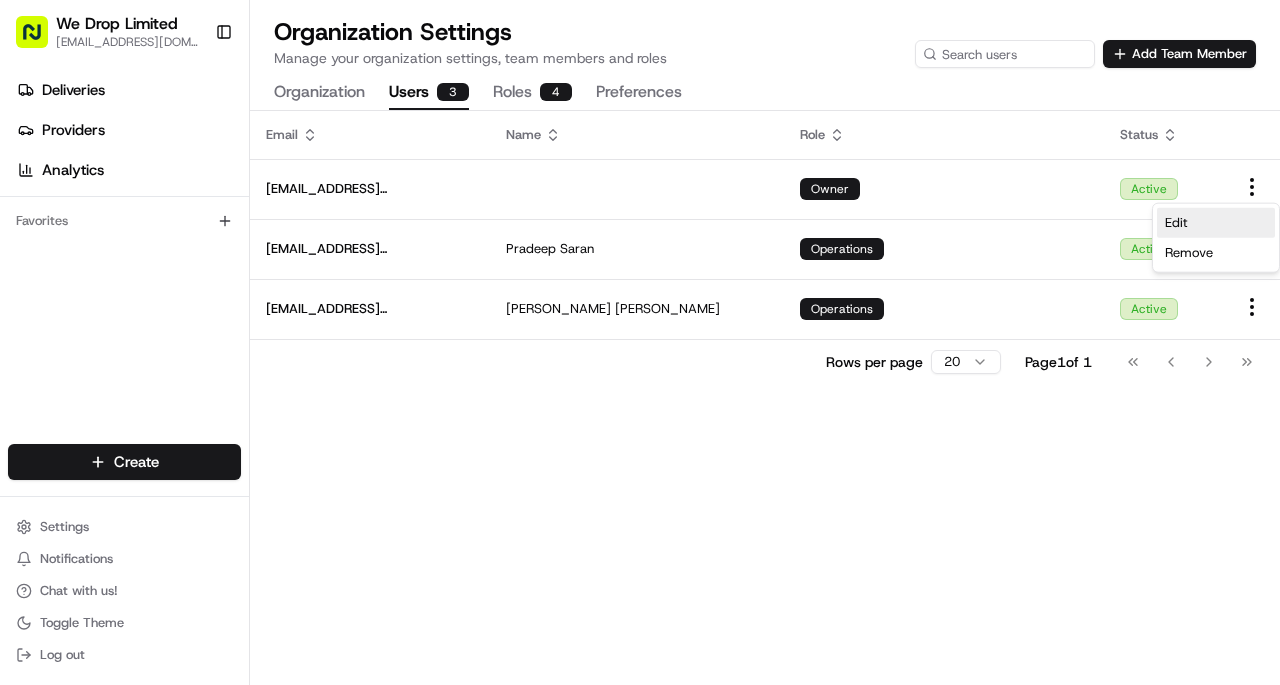 click on "Edit" at bounding box center (1176, 223) 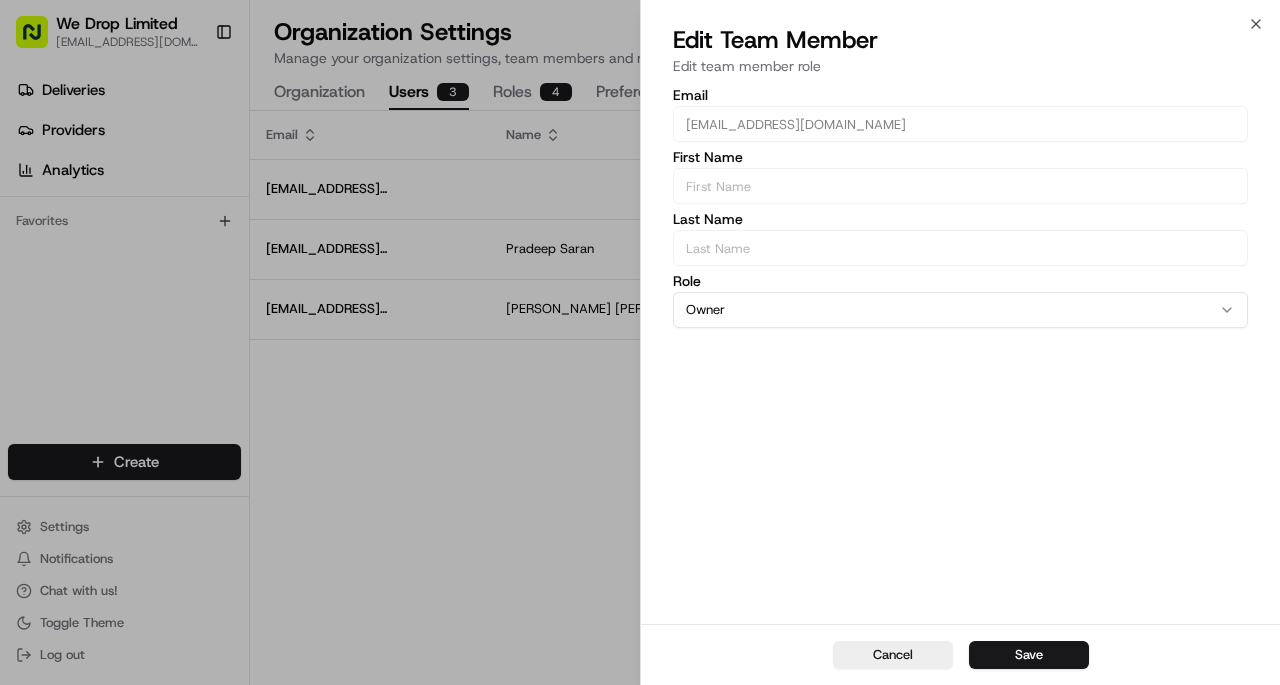 click on "Owner" at bounding box center [960, 310] 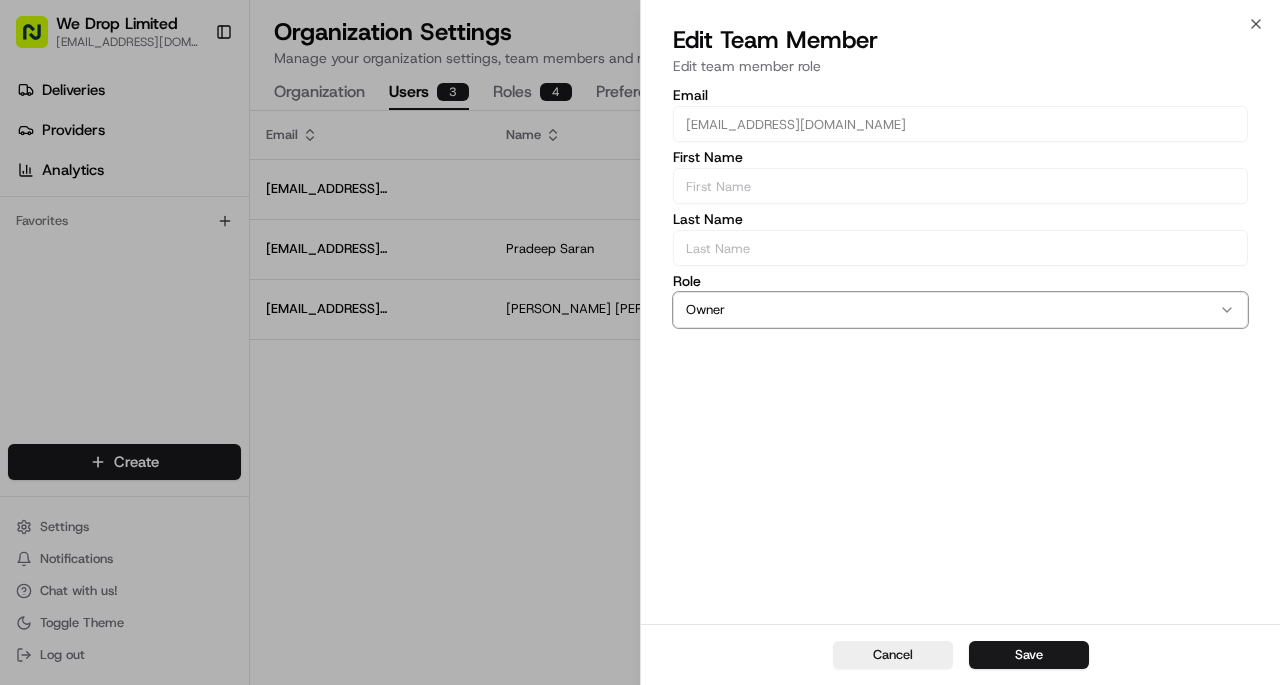click on "Owner" at bounding box center [960, 310] 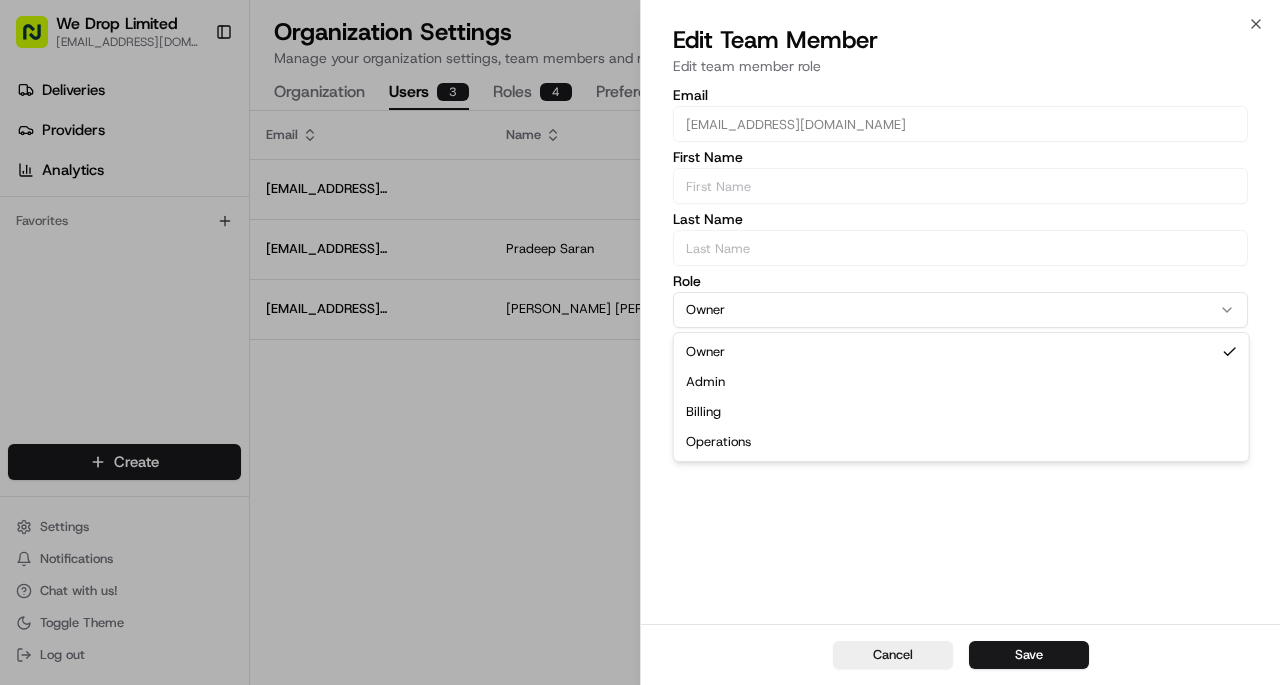 click on "Owner" at bounding box center [960, 310] 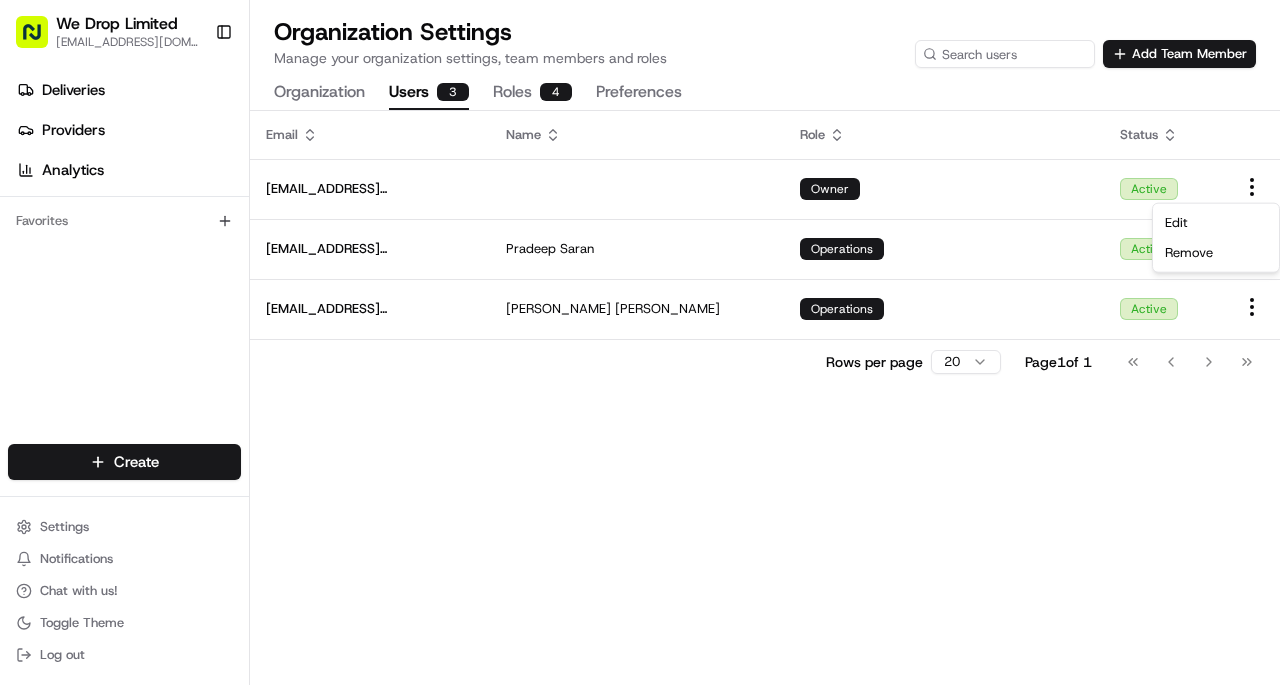 click on "Email Name Role Status hello@we-drop.co.uk Owner Active devsaranweb@gmail.com Pradeep  Saran Operations Active milarahmed86@gmail.com Milar Ahmed Operations Active Rows per page 20 Page  1  of   1 Go to first page Go to previous page Go to next page Go to last page" at bounding box center [765, 398] 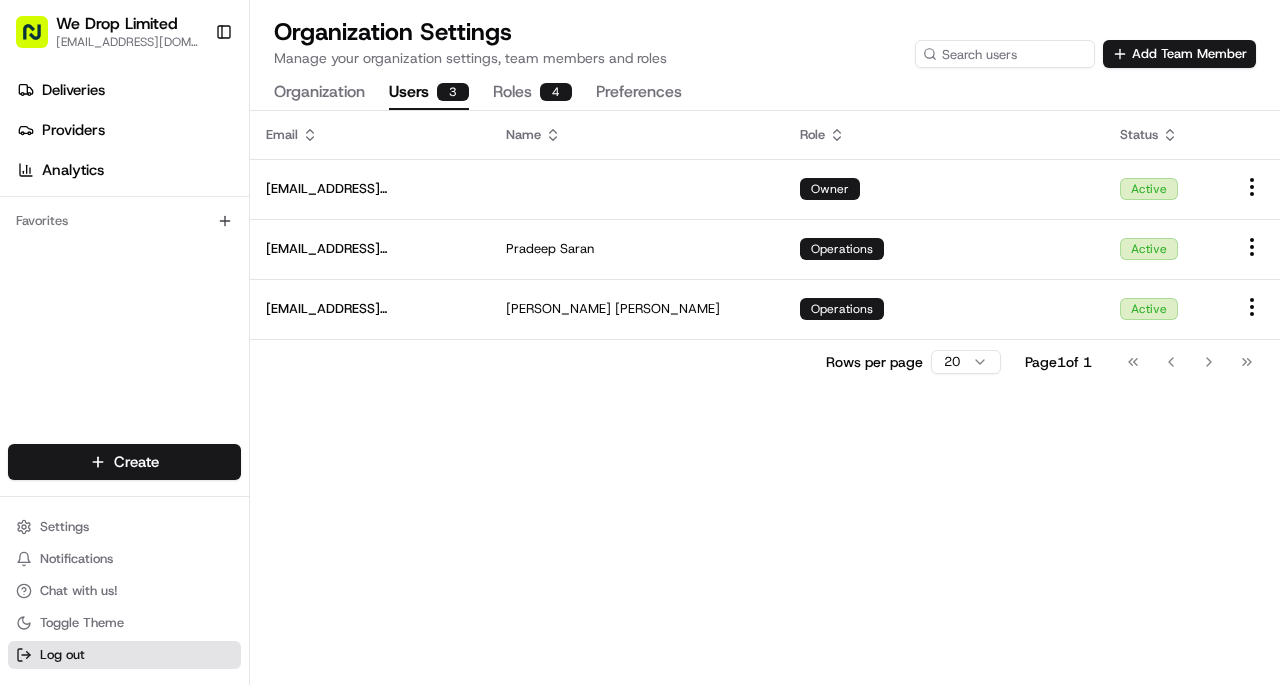 click on "Log out" at bounding box center (62, 655) 